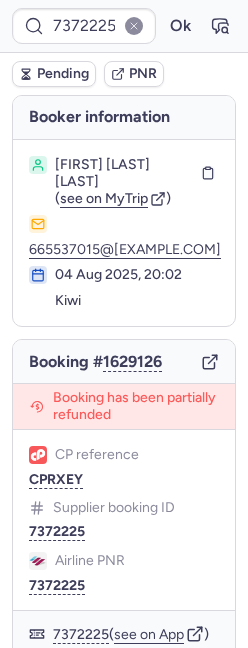 scroll, scrollTop: 0, scrollLeft: 0, axis: both 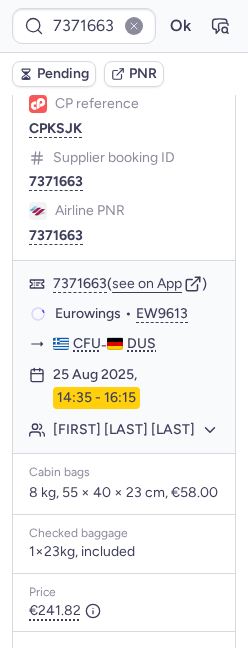 type on "225035865" 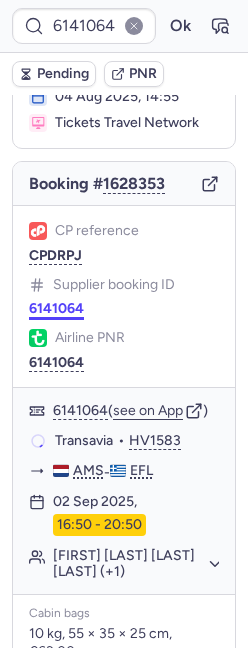 scroll, scrollTop: 180, scrollLeft: 0, axis: vertical 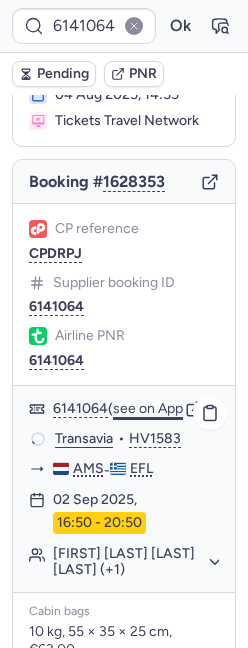 click on "see on App" 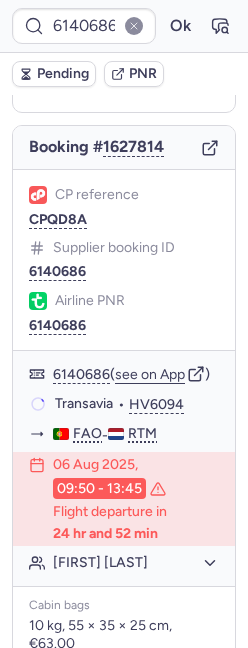 scroll, scrollTop: 180, scrollLeft: 0, axis: vertical 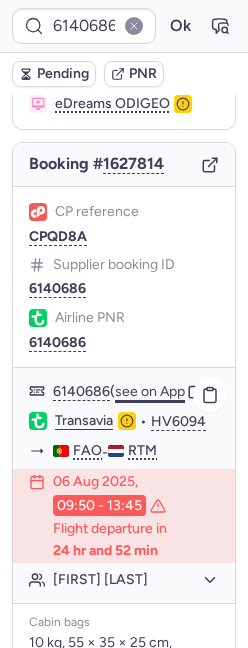 click on "see on App" 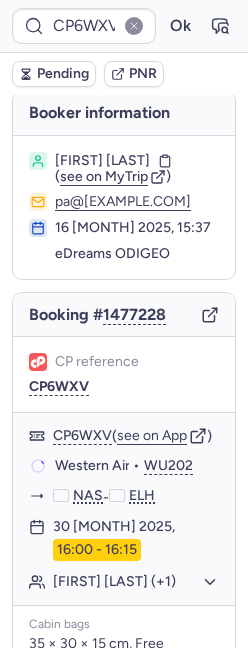 scroll, scrollTop: 0, scrollLeft: 0, axis: both 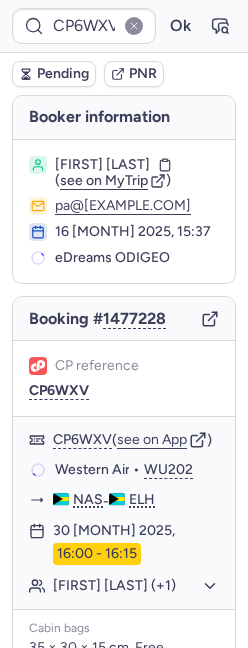type on "CPEI7M" 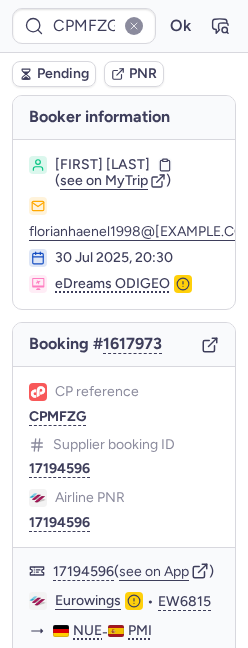 type on "6141064" 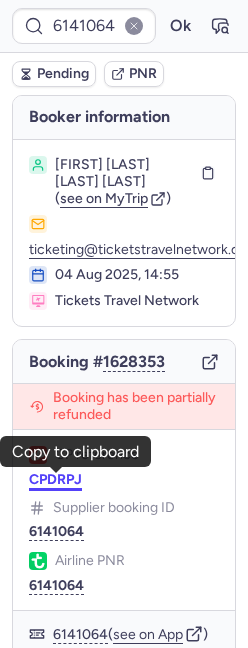 scroll, scrollTop: 729, scrollLeft: 0, axis: vertical 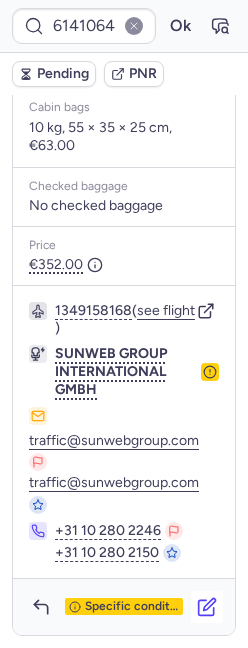 click 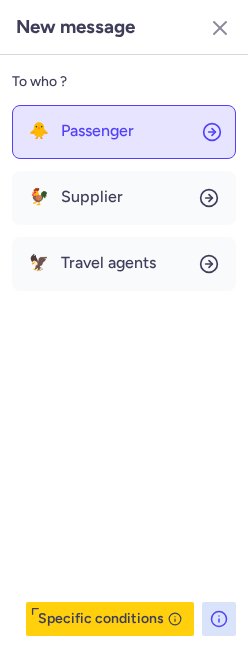 click on "🐥 Passenger" 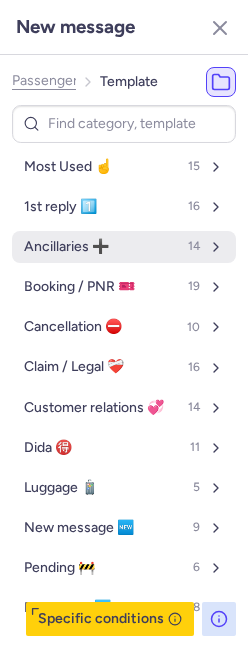 click on "Ancillaries ➕" at bounding box center [66, 247] 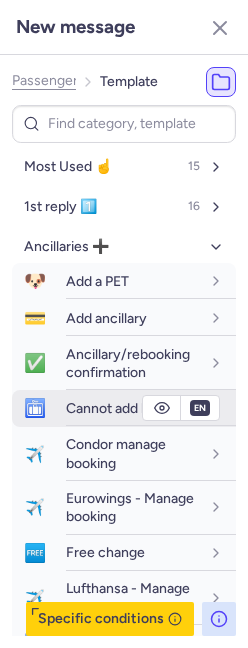 click on "Cannot add luggage" at bounding box center (128, 408) 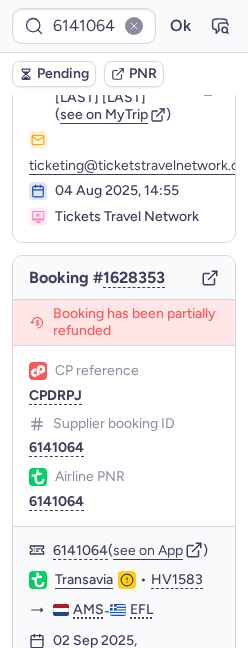 scroll, scrollTop: 0, scrollLeft: 0, axis: both 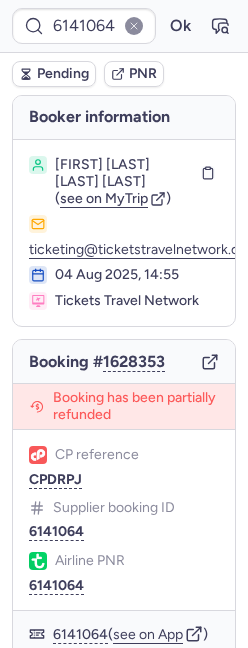 type on "6140686" 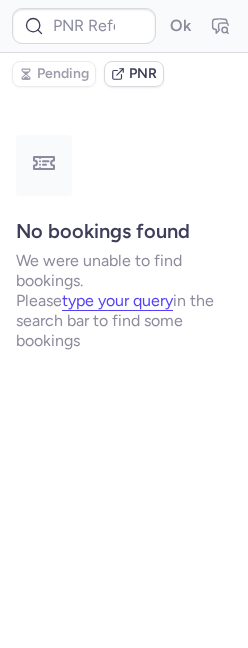type on "6140686" 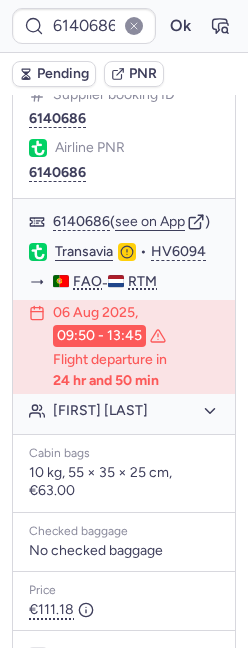 scroll, scrollTop: 740, scrollLeft: 0, axis: vertical 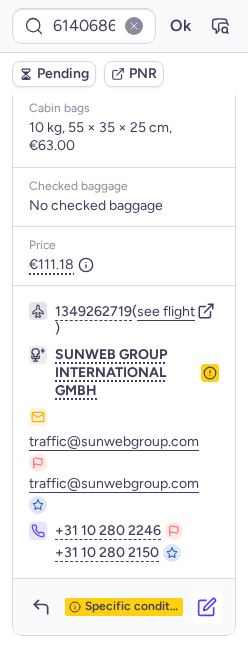 click 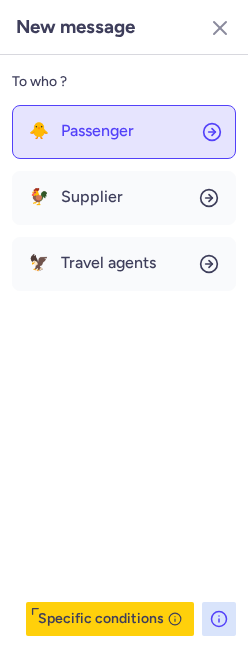 click on "Passenger" at bounding box center (97, 131) 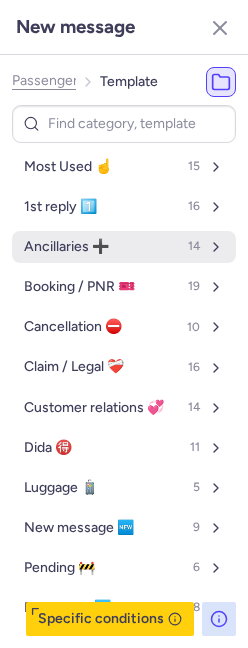 click on "Ancillaries ➕ 14" at bounding box center [124, 247] 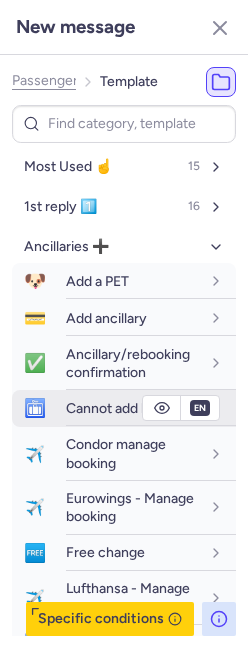click on "Cannot add luggage" at bounding box center [128, 408] 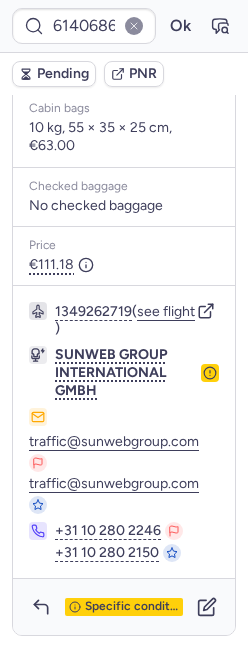 type on "CPQBB3" 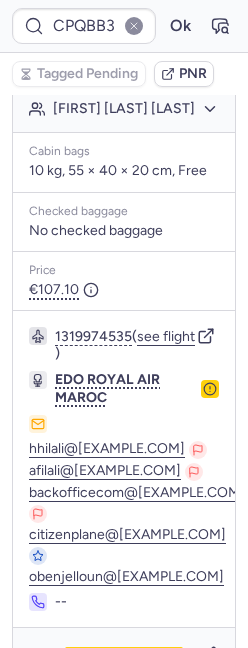 scroll, scrollTop: 538, scrollLeft: 0, axis: vertical 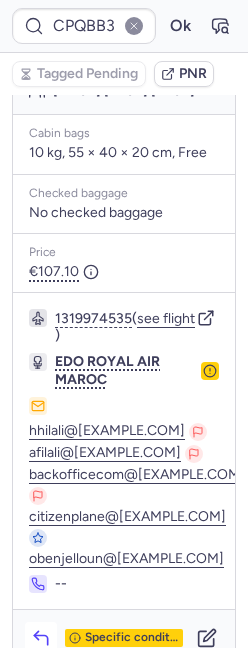 click 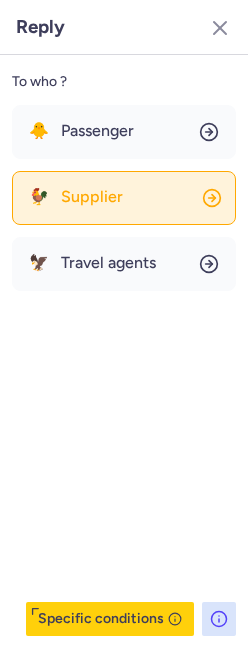click on "🐓 Supplier" 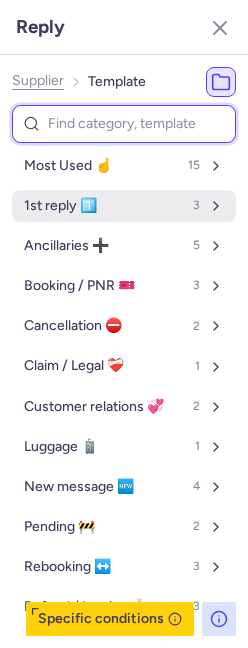 scroll, scrollTop: 0, scrollLeft: 0, axis: both 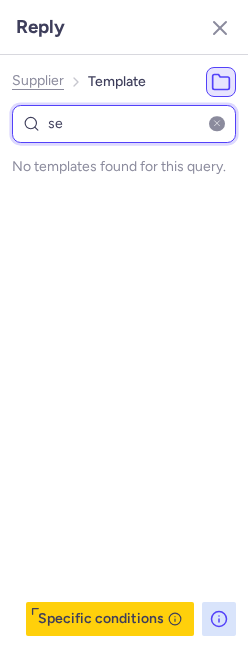 type on "s" 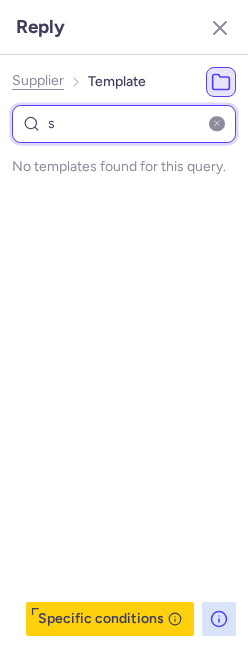 type 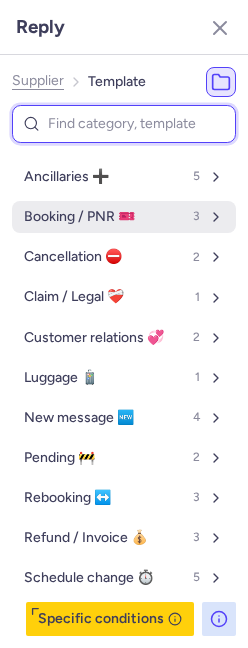 scroll, scrollTop: 0, scrollLeft: 0, axis: both 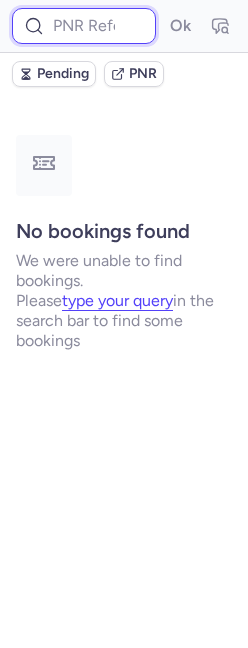 click at bounding box center (84, 26) 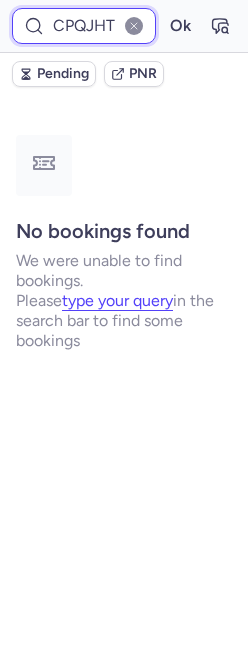 type on "CPQJHT" 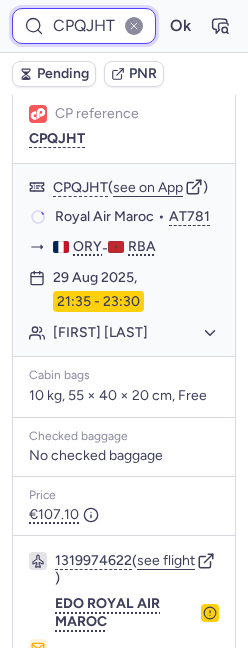 scroll, scrollTop: 506, scrollLeft: 0, axis: vertical 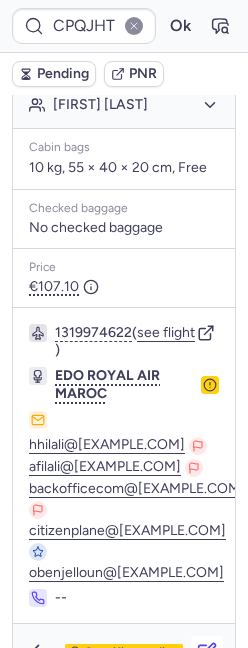click 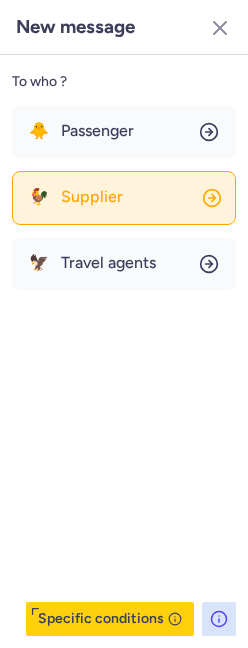click on "🐓 Supplier" 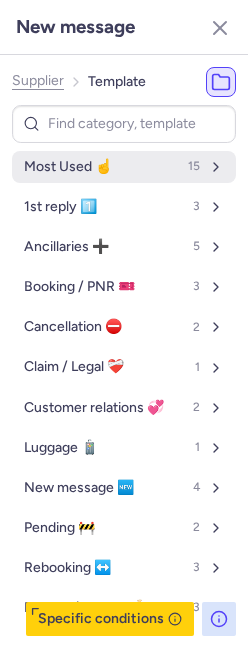 click on "Most Used ☝️" at bounding box center (68, 167) 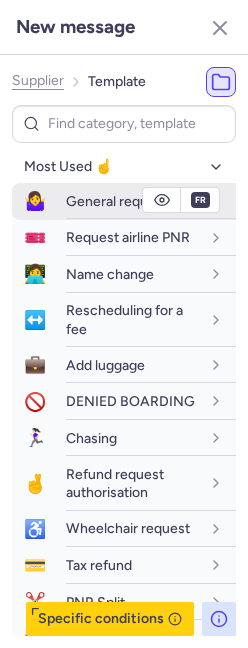 click on "General request" at bounding box center [117, 201] 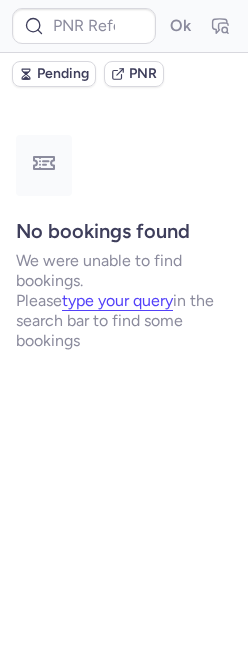 scroll, scrollTop: 0, scrollLeft: 0, axis: both 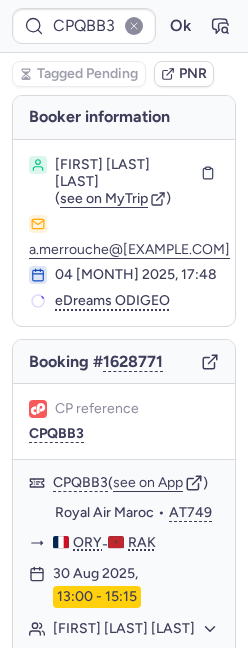 type on "CPXBBW" 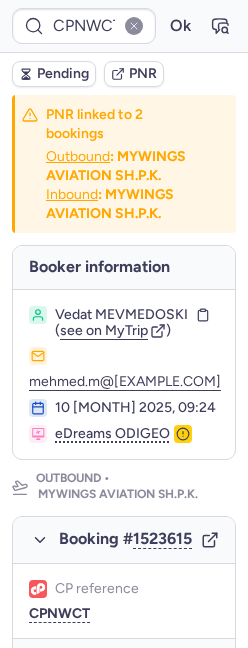 type on "CPQBB3" 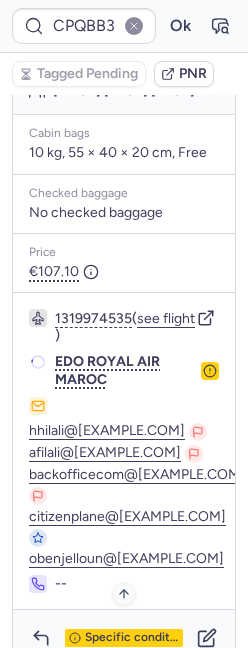 click on "Specific conditions" at bounding box center (132, 638) 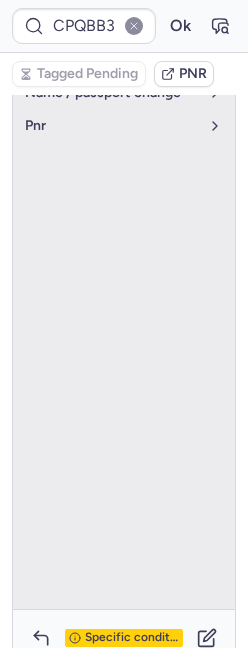 scroll, scrollTop: 139, scrollLeft: 0, axis: vertical 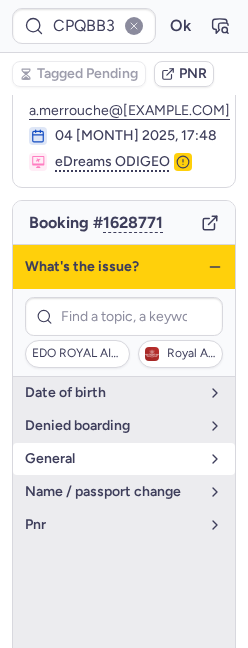 click on "general" at bounding box center (112, 459) 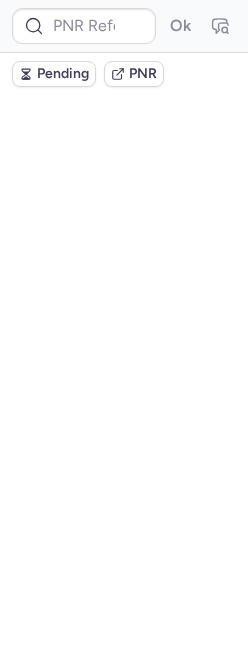 scroll, scrollTop: 0, scrollLeft: 0, axis: both 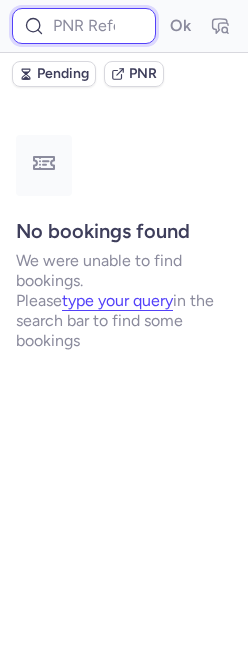 click at bounding box center (84, 26) 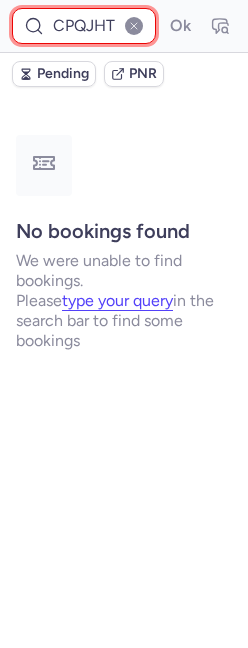 scroll, scrollTop: 0, scrollLeft: 0, axis: both 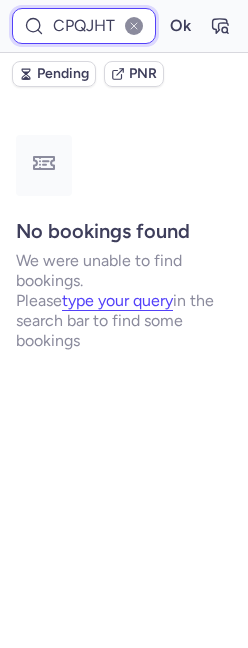 type on "CPQJHT" 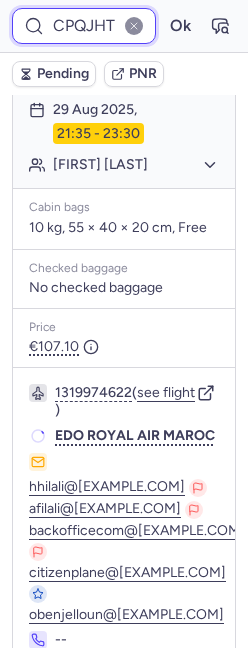 scroll, scrollTop: 488, scrollLeft: 0, axis: vertical 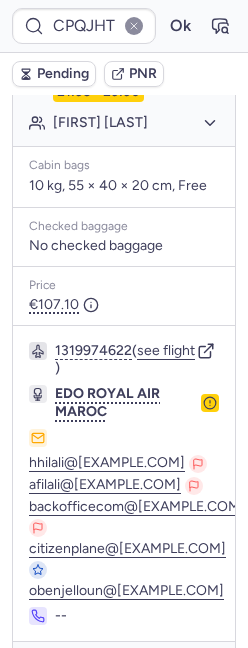 drag, startPoint x: 23, startPoint y: 481, endPoint x: 239, endPoint y: 484, distance: 216.02083 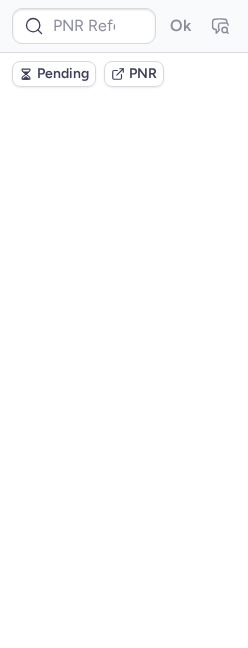 scroll, scrollTop: 0, scrollLeft: 0, axis: both 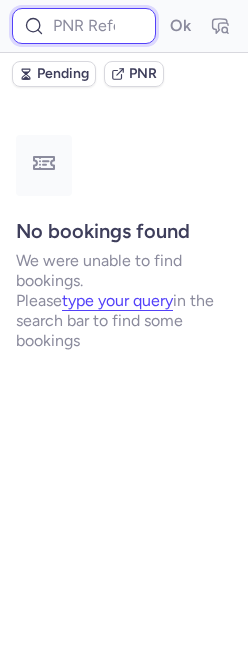 click at bounding box center [84, 26] 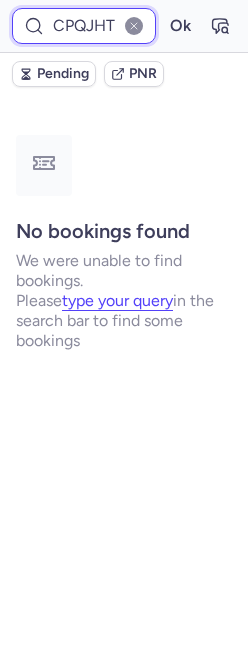 type on "CPQJHT" 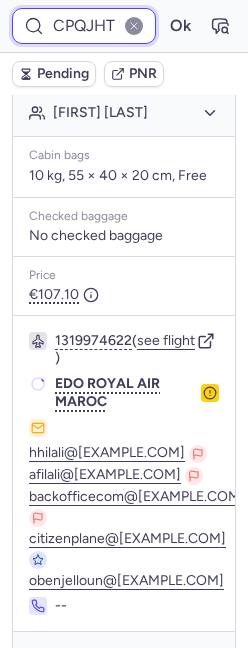 scroll, scrollTop: 506, scrollLeft: 0, axis: vertical 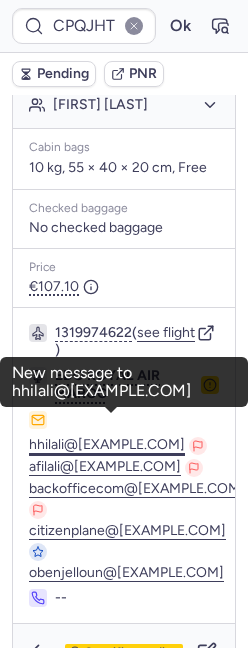 drag, startPoint x: 18, startPoint y: 419, endPoint x: 190, endPoint y: 424, distance: 172.07266 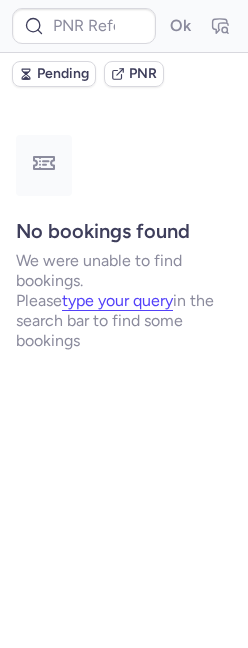 scroll, scrollTop: 0, scrollLeft: 0, axis: both 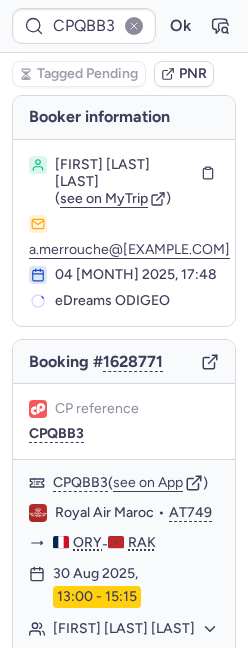 type on "CPQJHT" 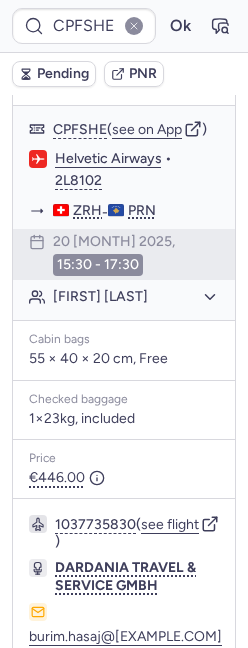 scroll, scrollTop: 528, scrollLeft: 0, axis: vertical 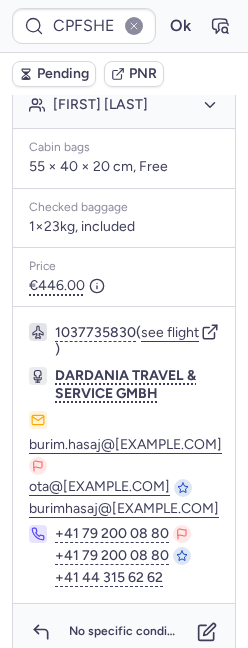 type on "CPXBBW" 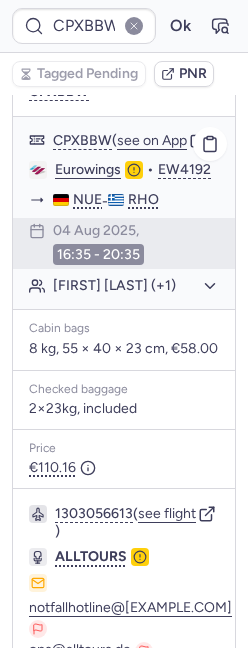 scroll, scrollTop: 210, scrollLeft: 0, axis: vertical 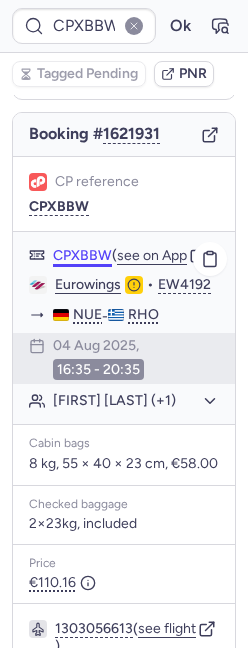 click on "CPXBBW" 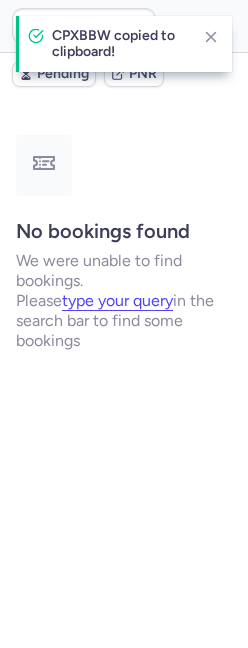scroll, scrollTop: 0, scrollLeft: 0, axis: both 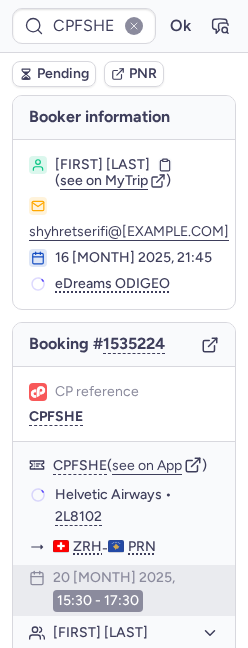 type on "CPXBBW" 